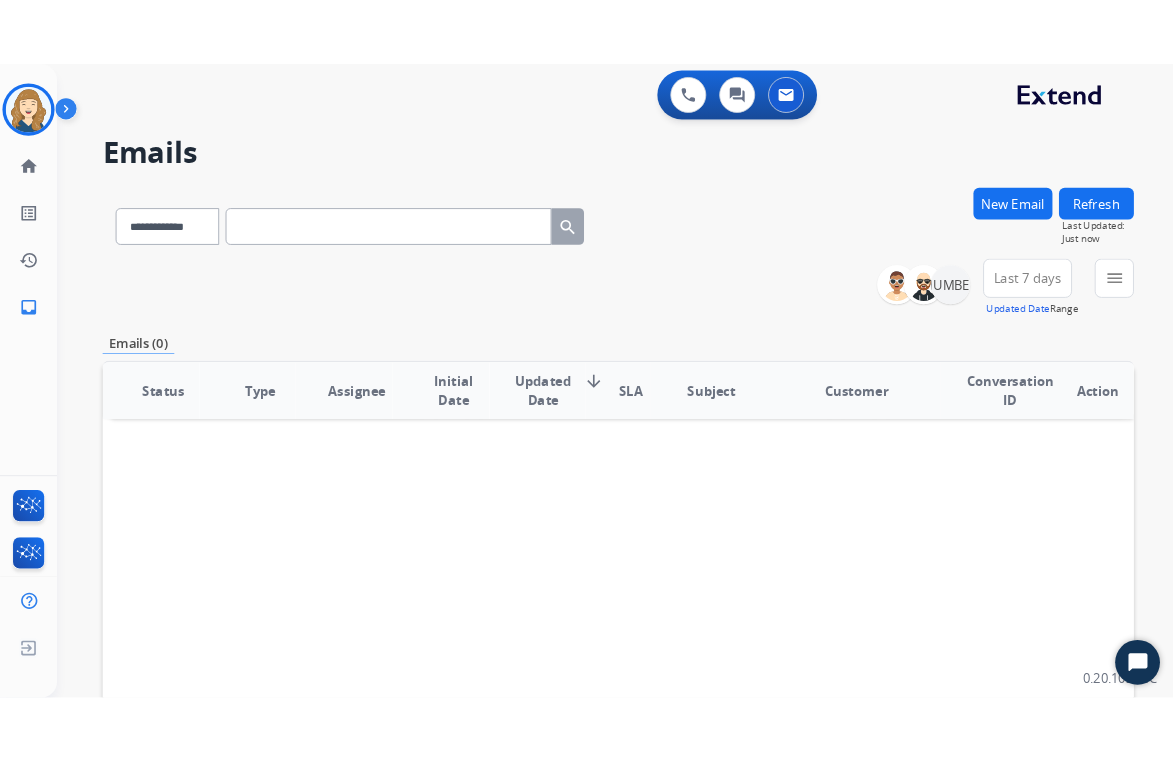 scroll, scrollTop: 0, scrollLeft: 0, axis: both 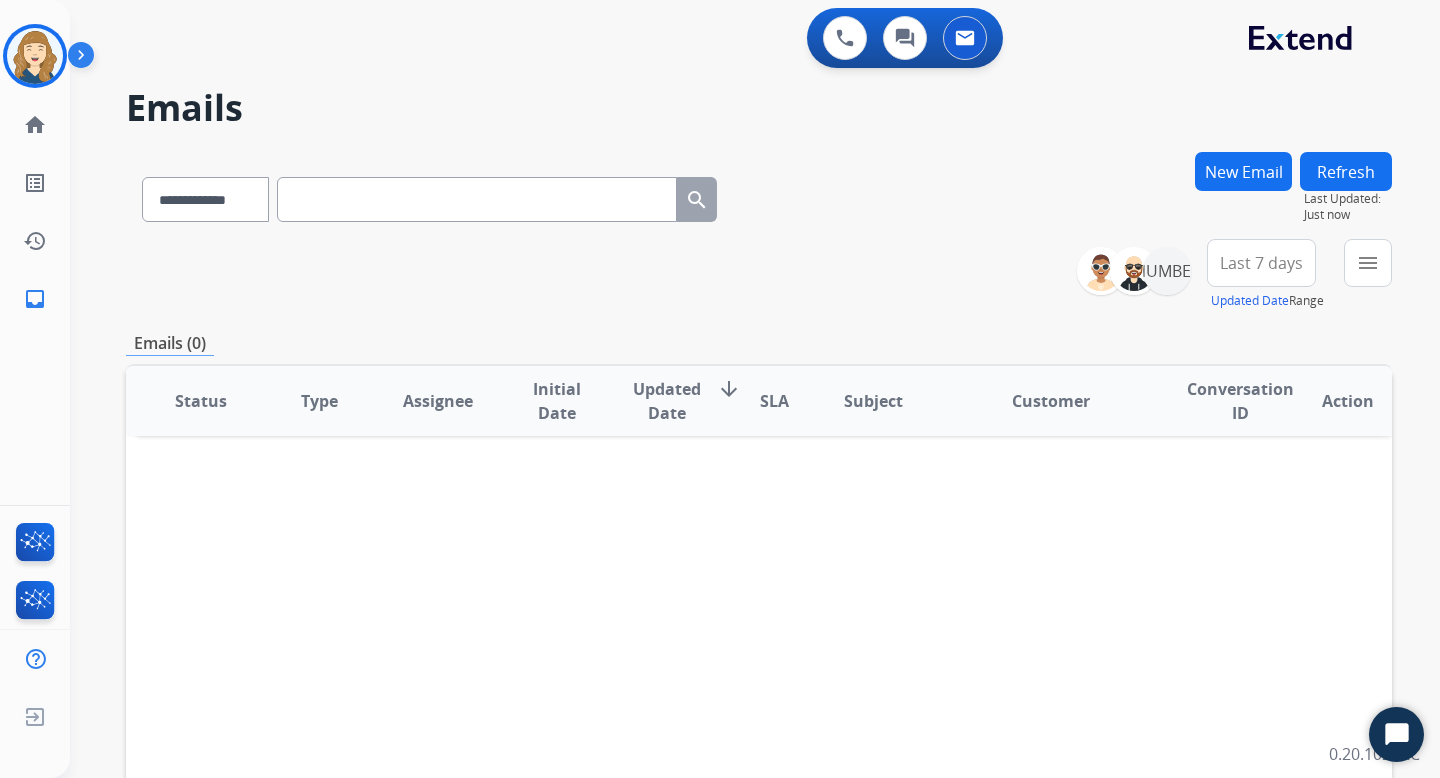 click at bounding box center [85, 59] 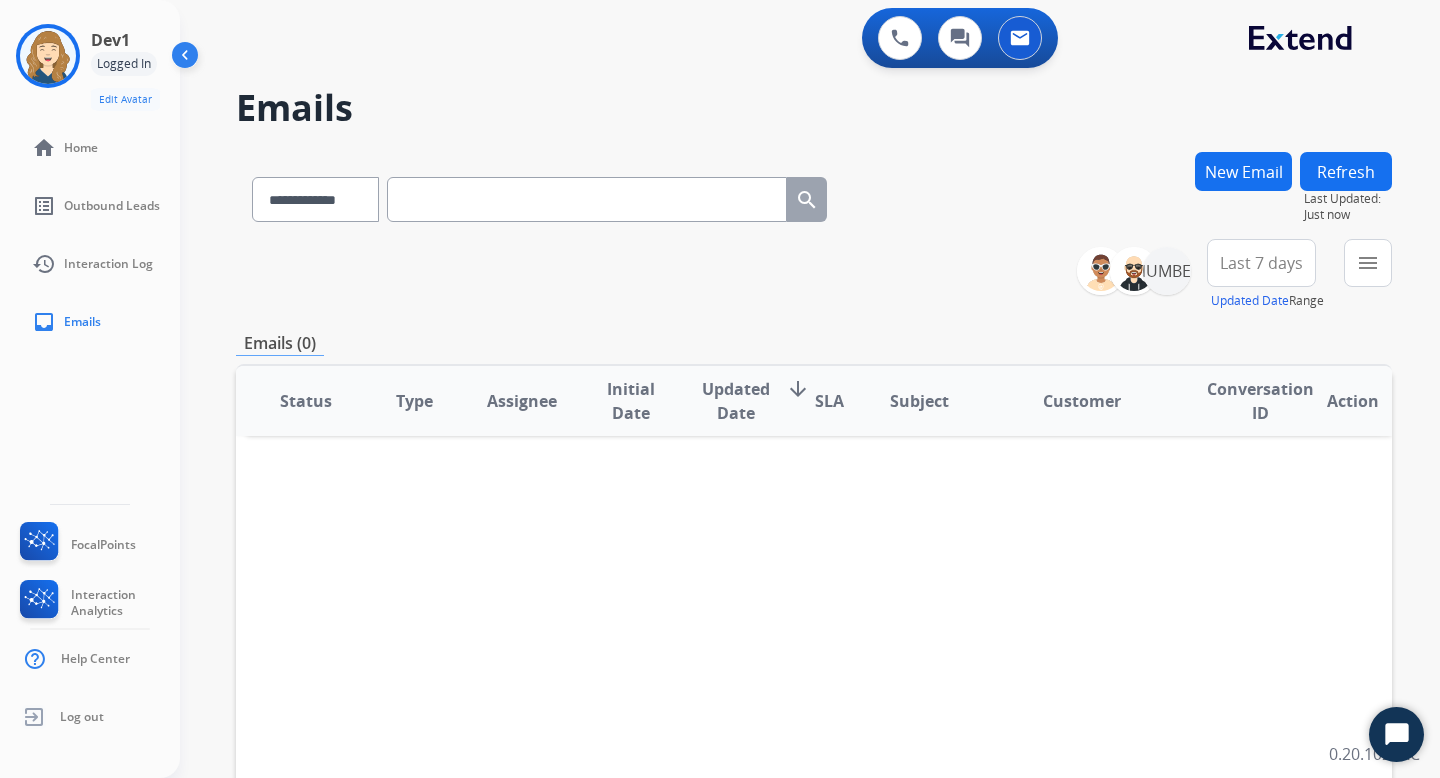 click on "Logged In" at bounding box center (124, 64) 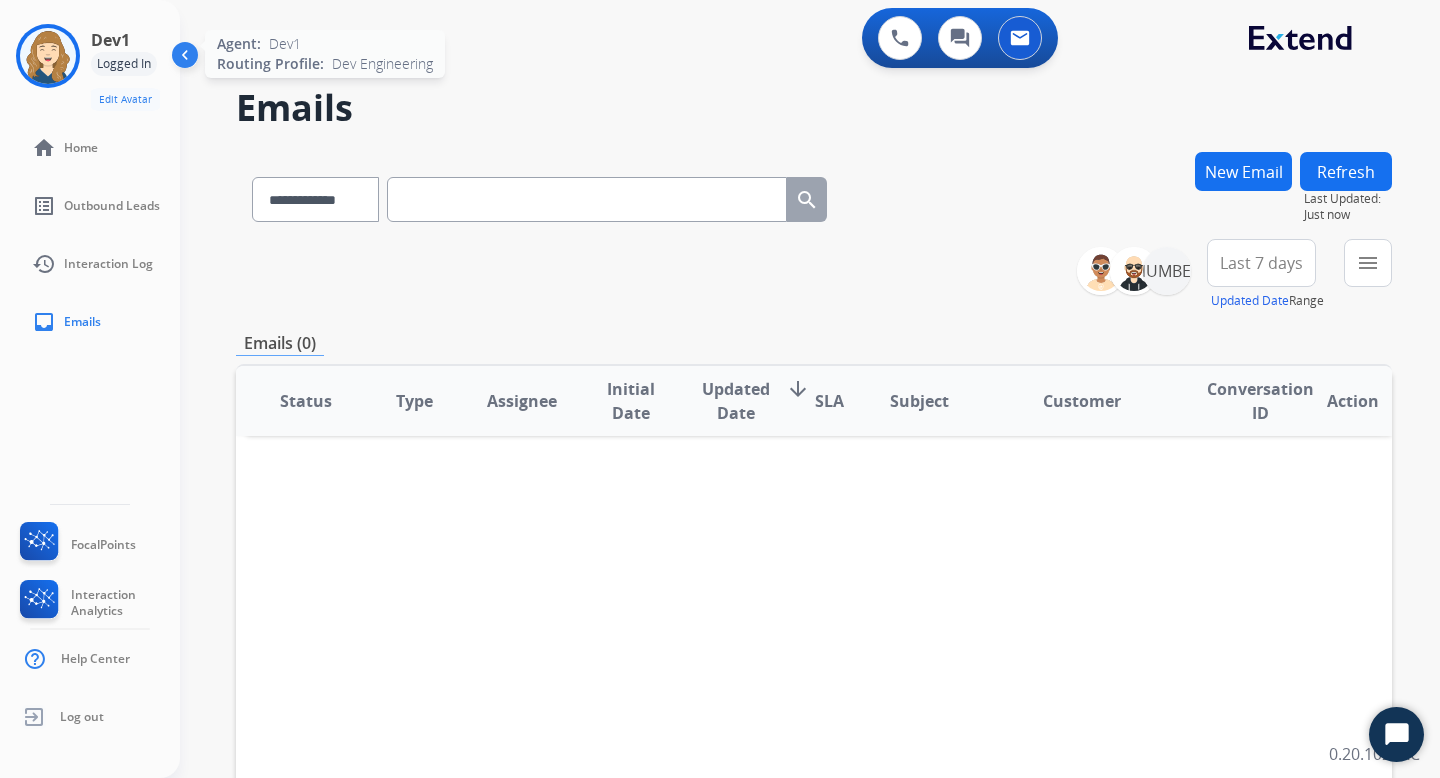 click at bounding box center (48, 56) 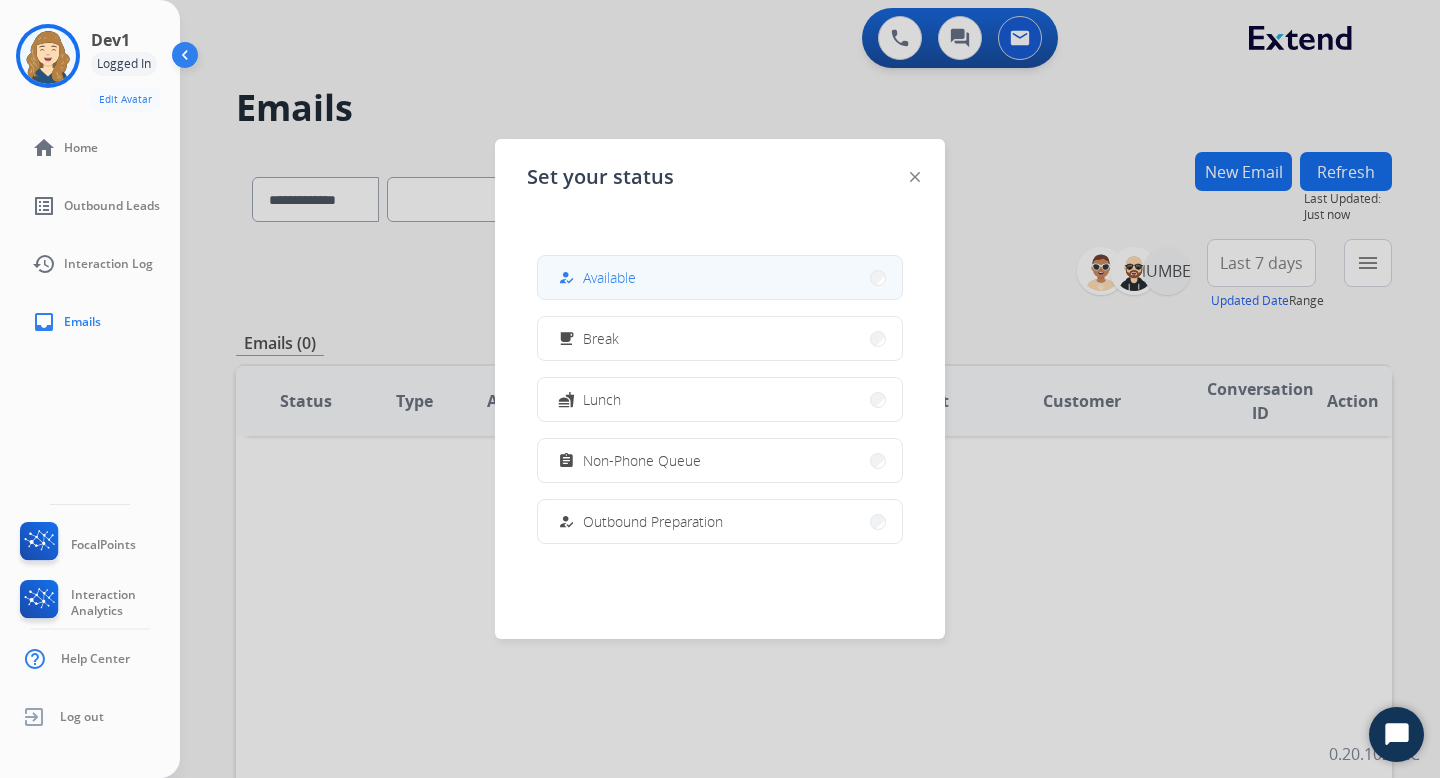 click on "how_to_reg Available" at bounding box center [720, 277] 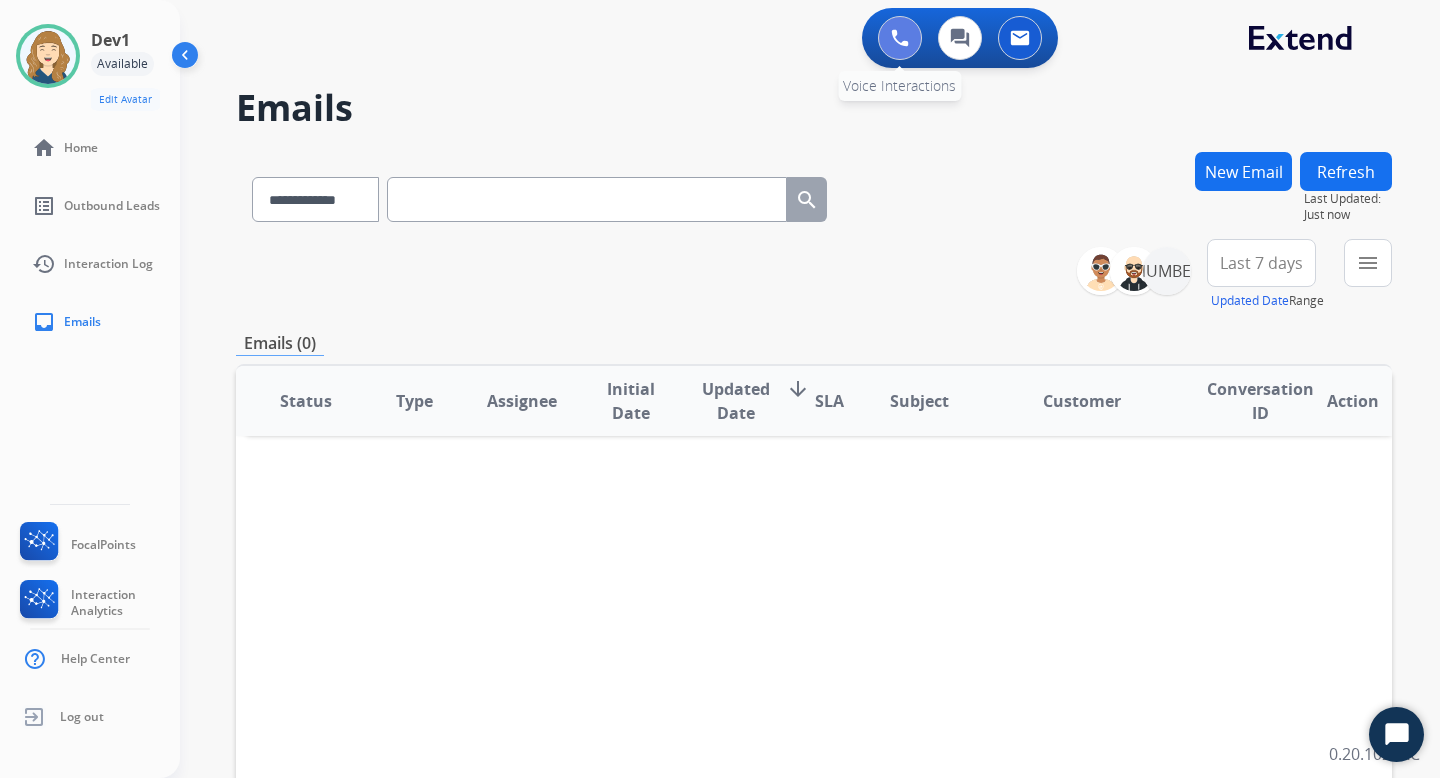 click at bounding box center (900, 38) 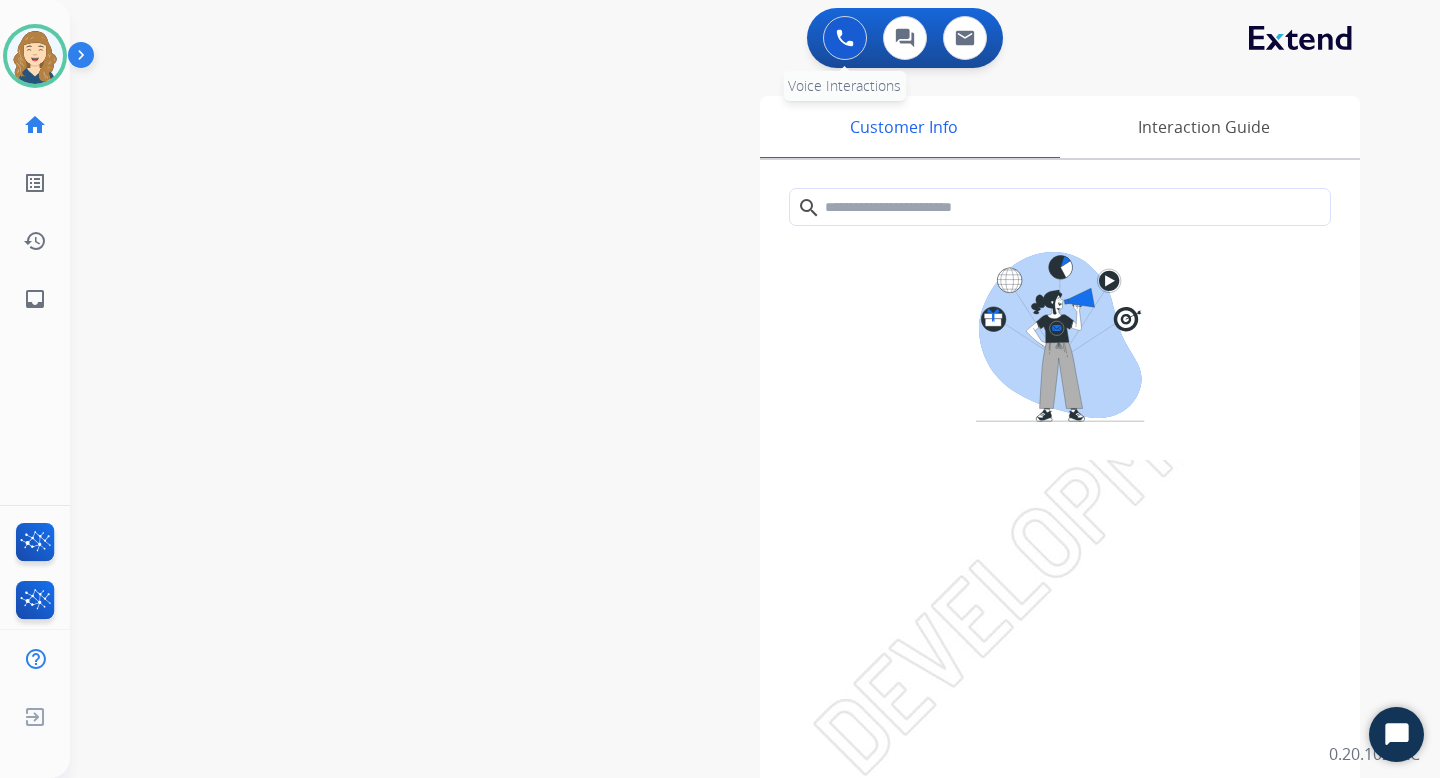 click at bounding box center (845, 38) 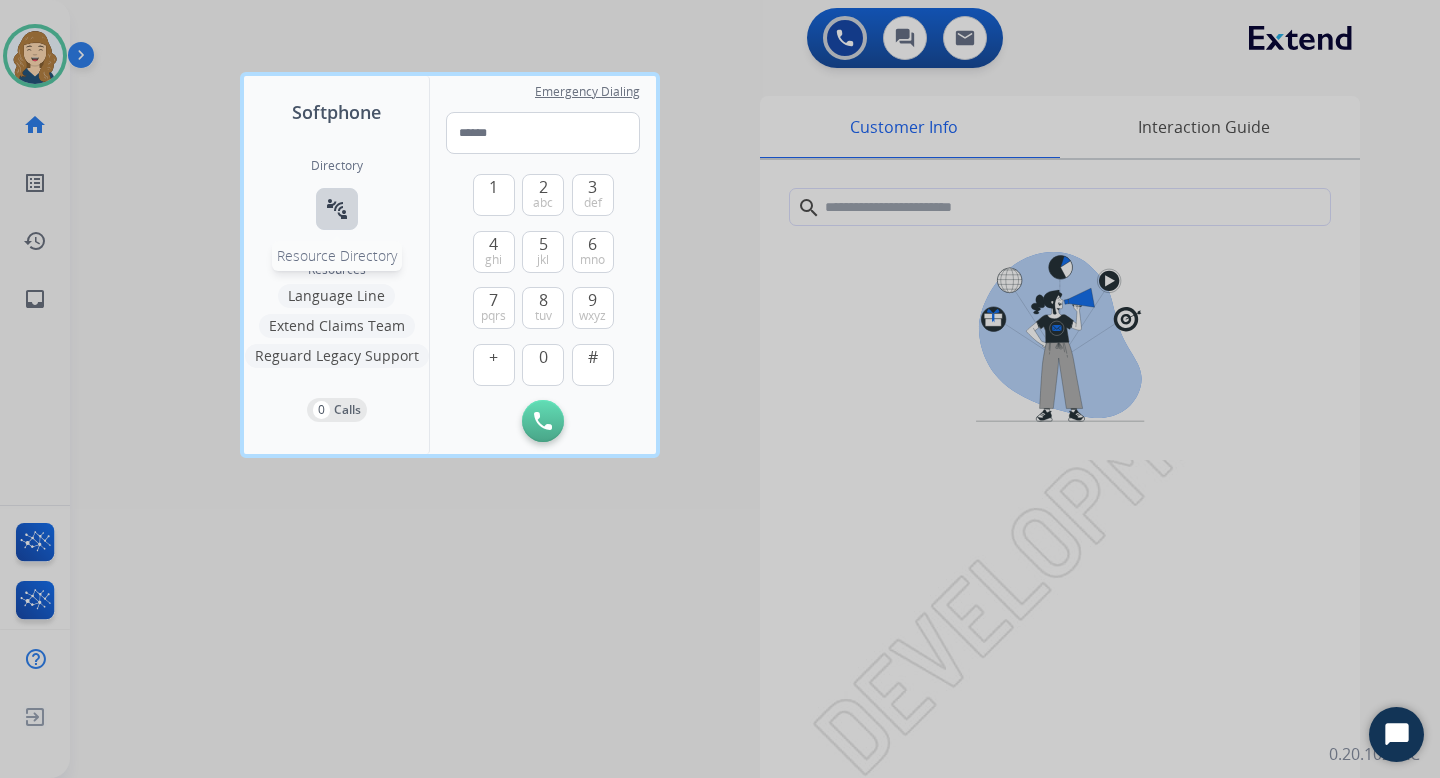click on "connect_without_contact" at bounding box center [337, 209] 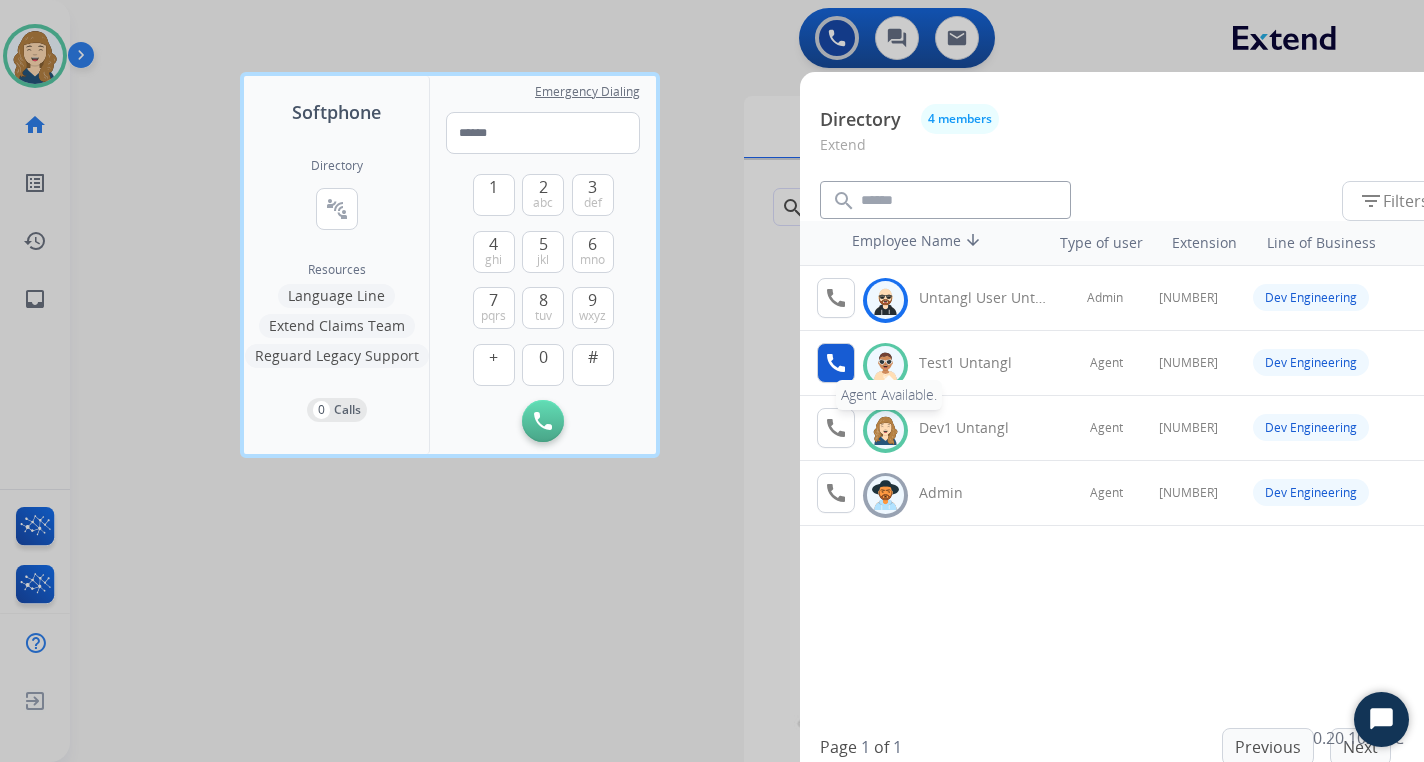 click on "call" at bounding box center (836, 363) 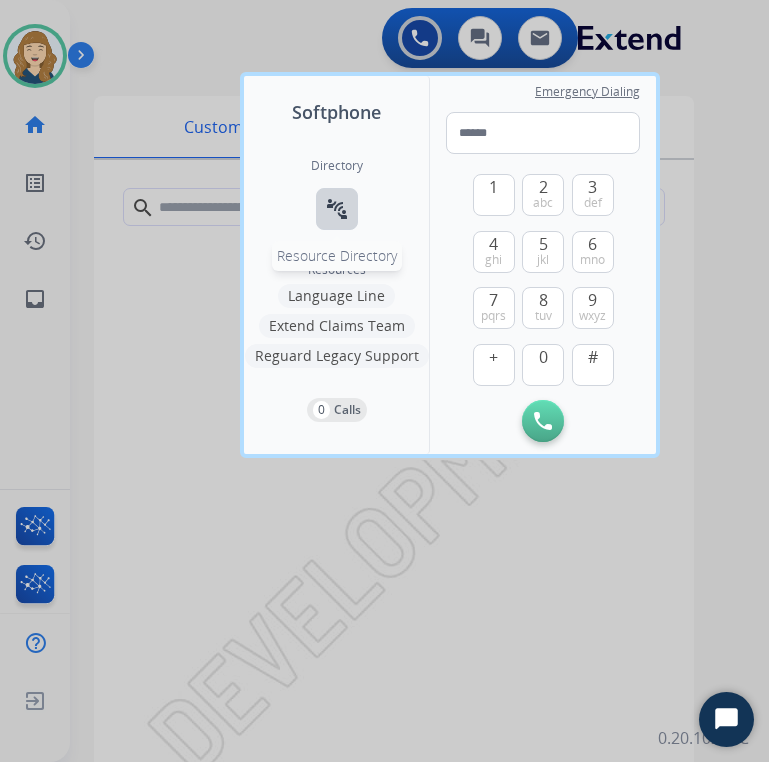 click on "connect_without_contact" at bounding box center [337, 209] 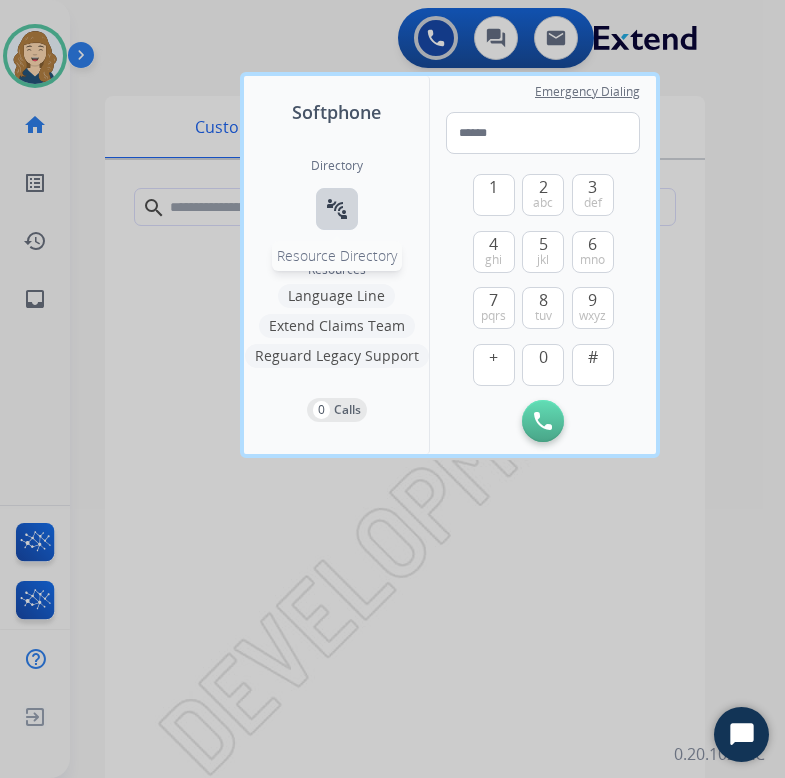 click on "connect_without_contact" at bounding box center [337, 209] 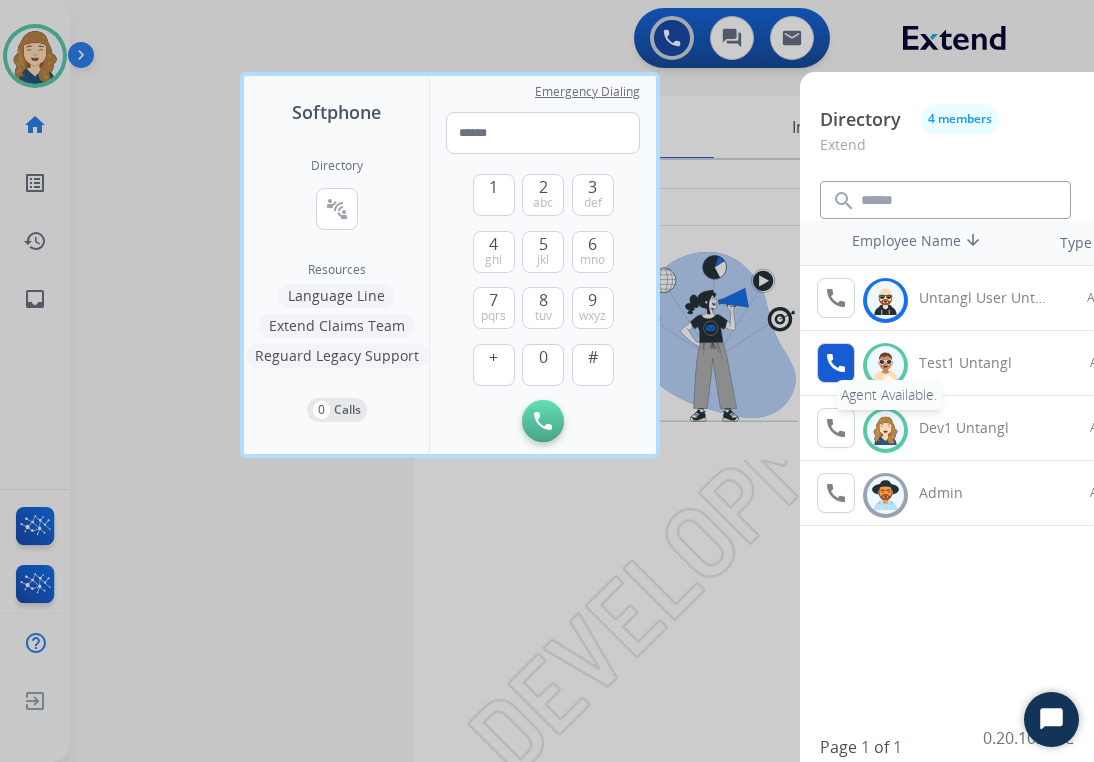 click on "call  Agent Available." at bounding box center (836, 363) 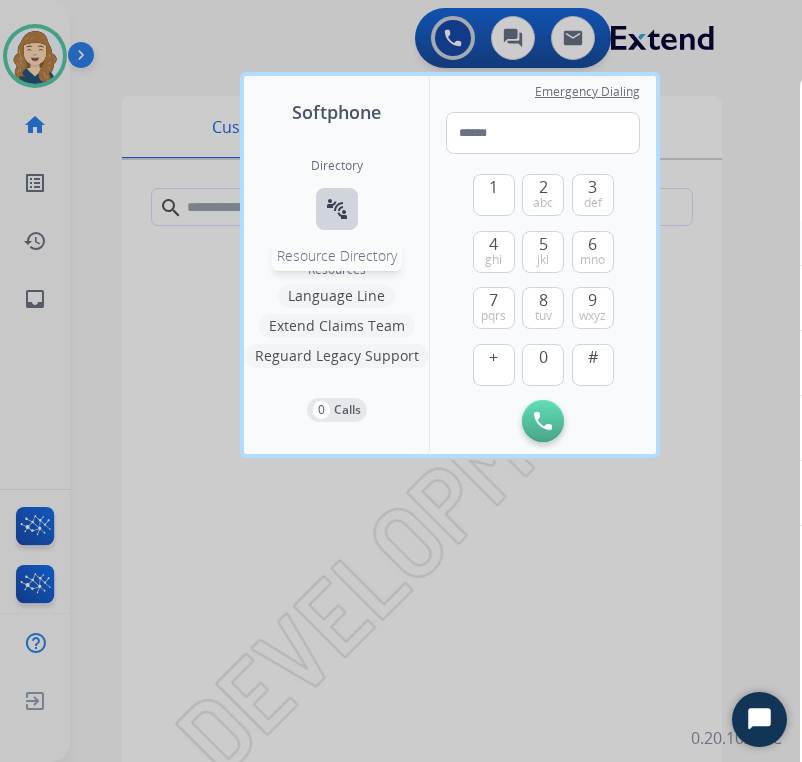 click on "connect_without_contact" at bounding box center (337, 209) 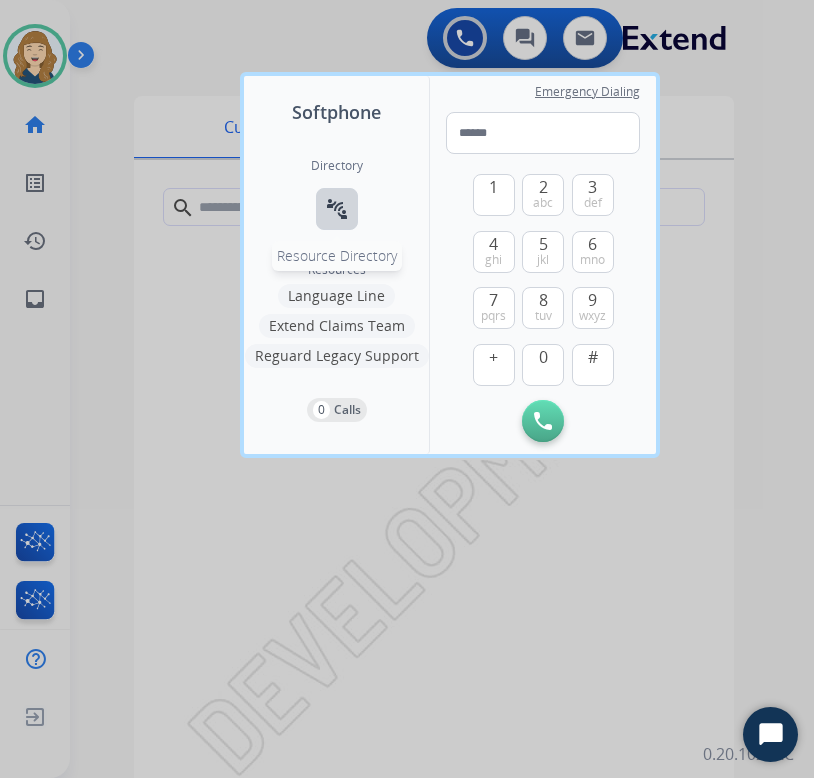 click on "connect_without_contact Resource Directory" at bounding box center [337, 209] 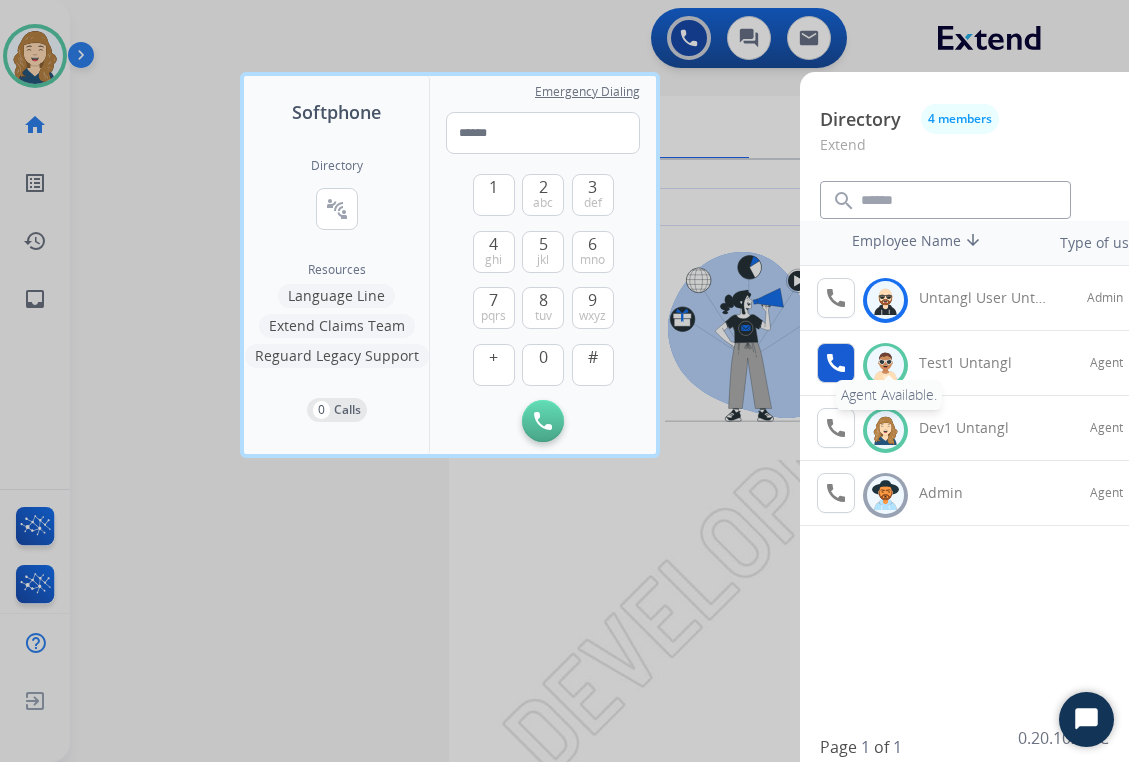 click on "call" at bounding box center [836, 363] 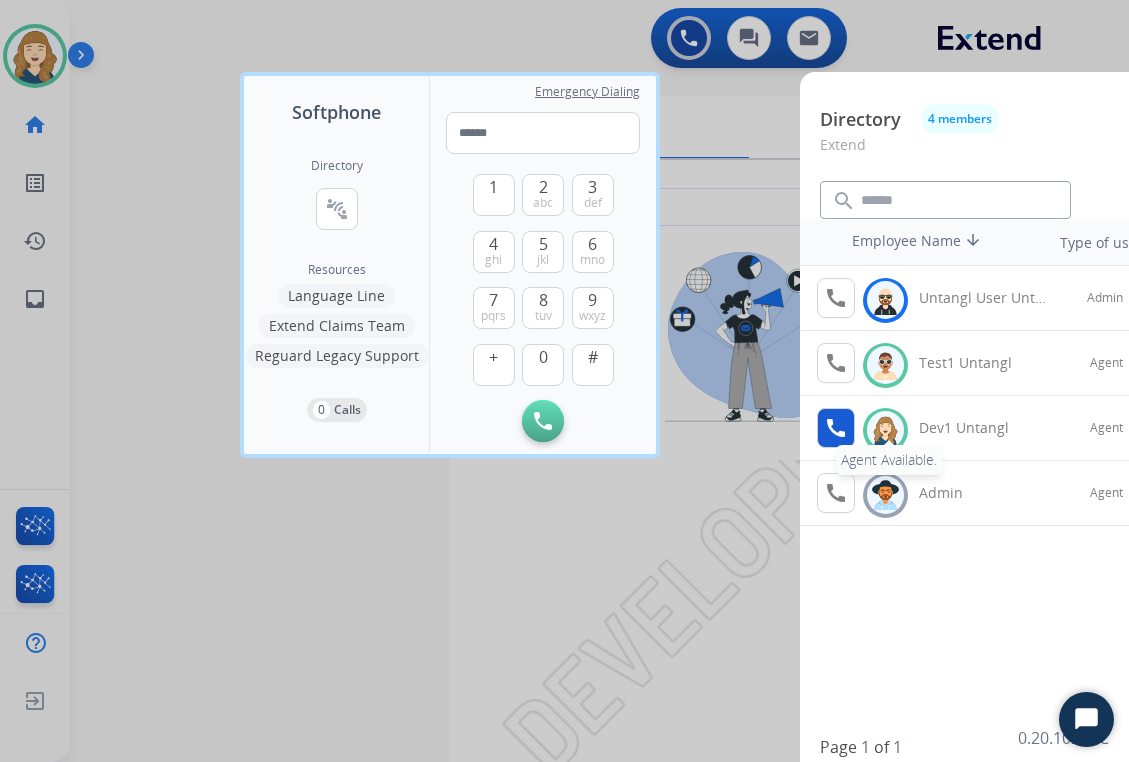 click on "call" at bounding box center (836, 428) 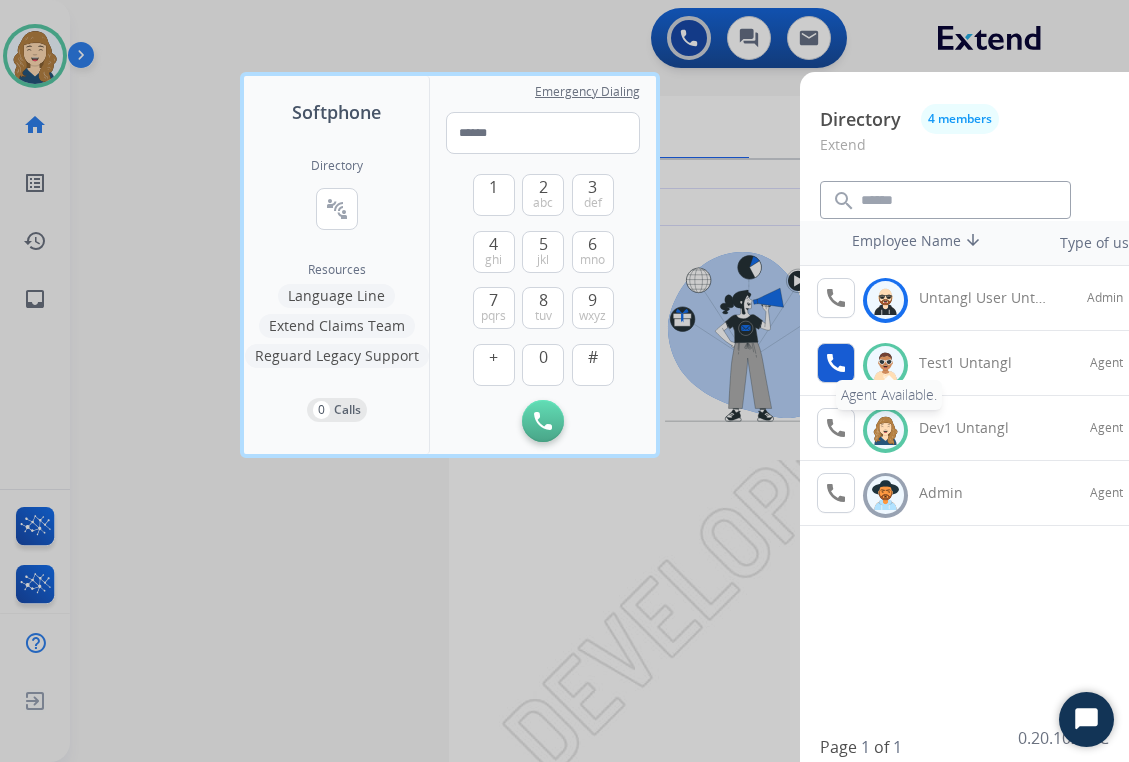 click on "call" at bounding box center (836, 363) 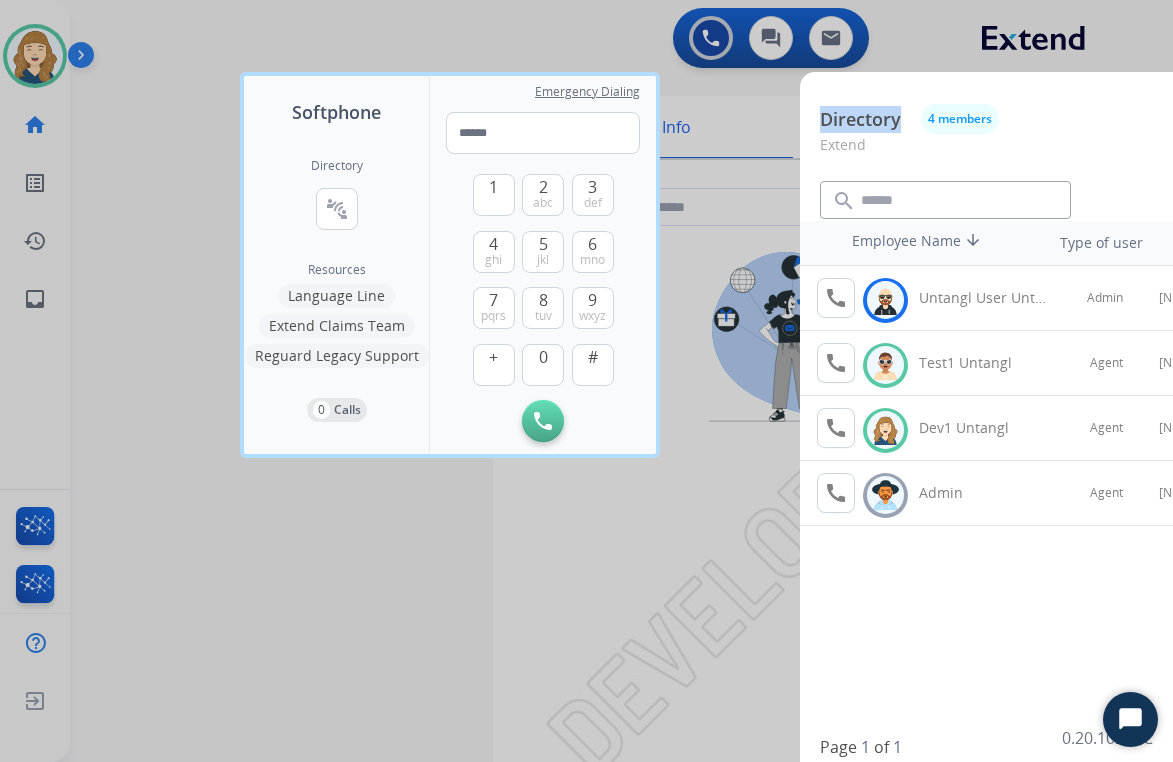 drag, startPoint x: 898, startPoint y: 119, endPoint x: 823, endPoint y: 122, distance: 75.059975 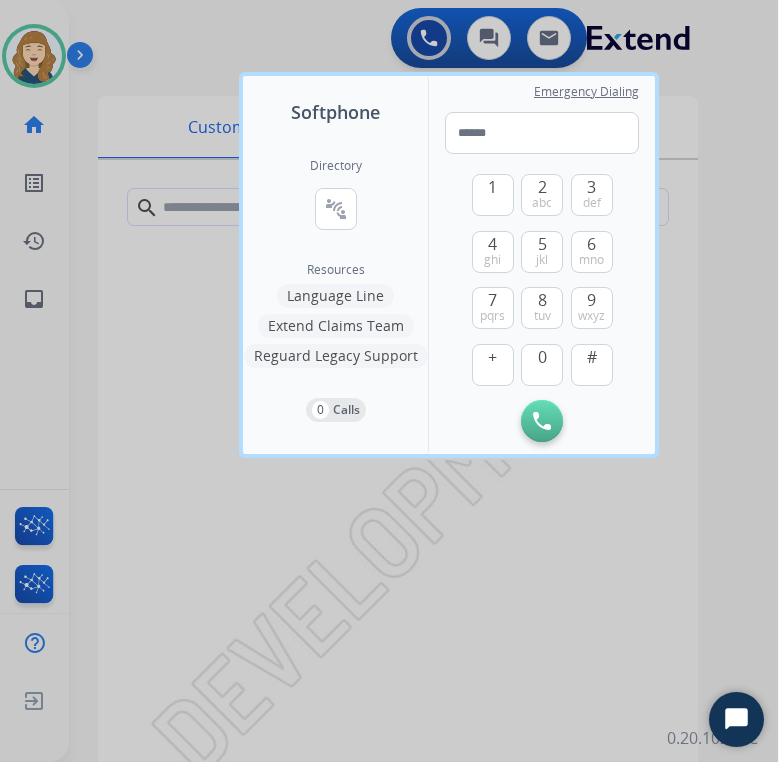 scroll, scrollTop: 0, scrollLeft: 191, axis: horizontal 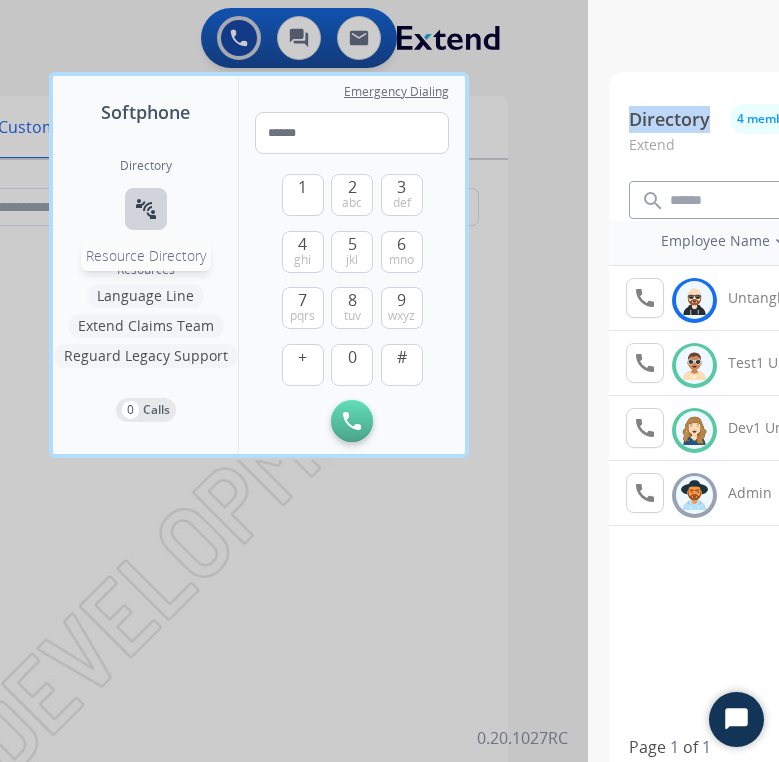 click on "connect_without_contact" at bounding box center [146, 209] 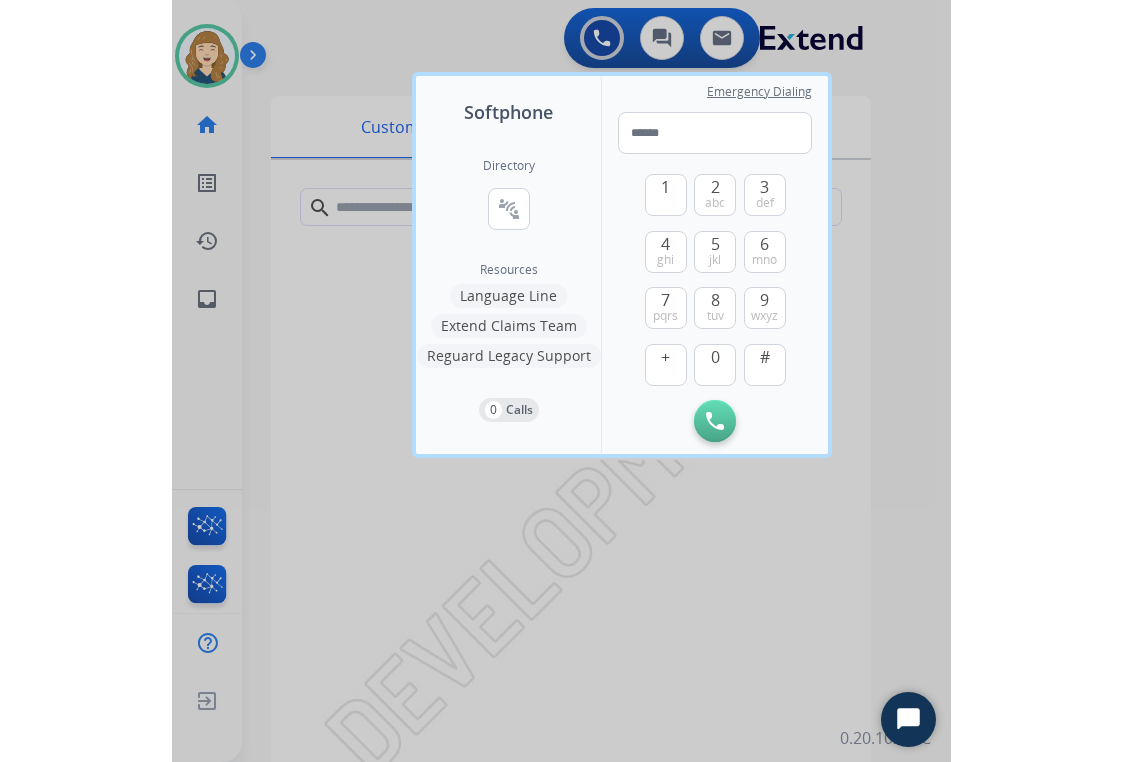 scroll, scrollTop: 0, scrollLeft: 0, axis: both 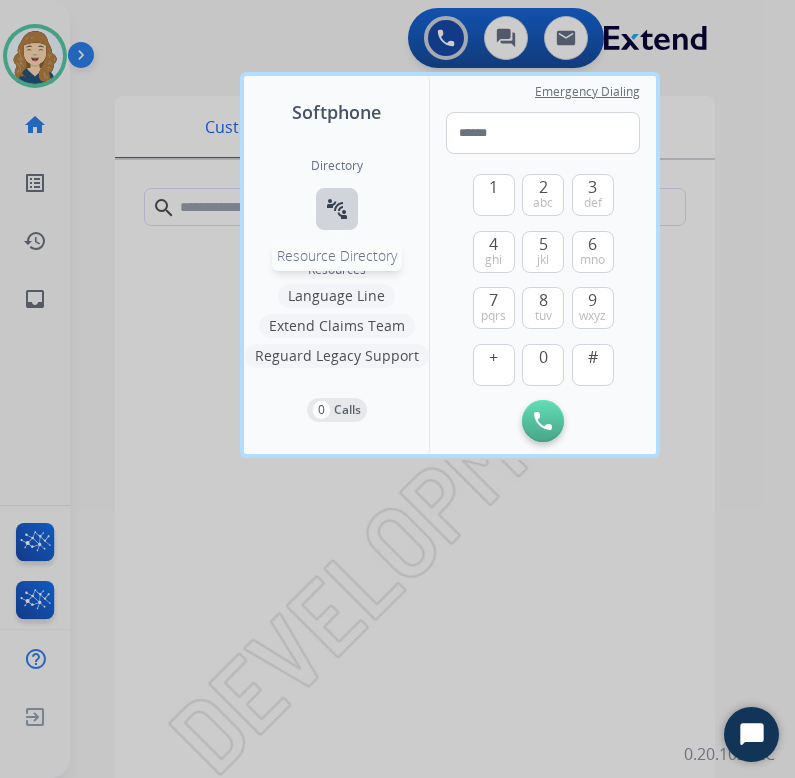 click on "connect_without_contact" at bounding box center [337, 209] 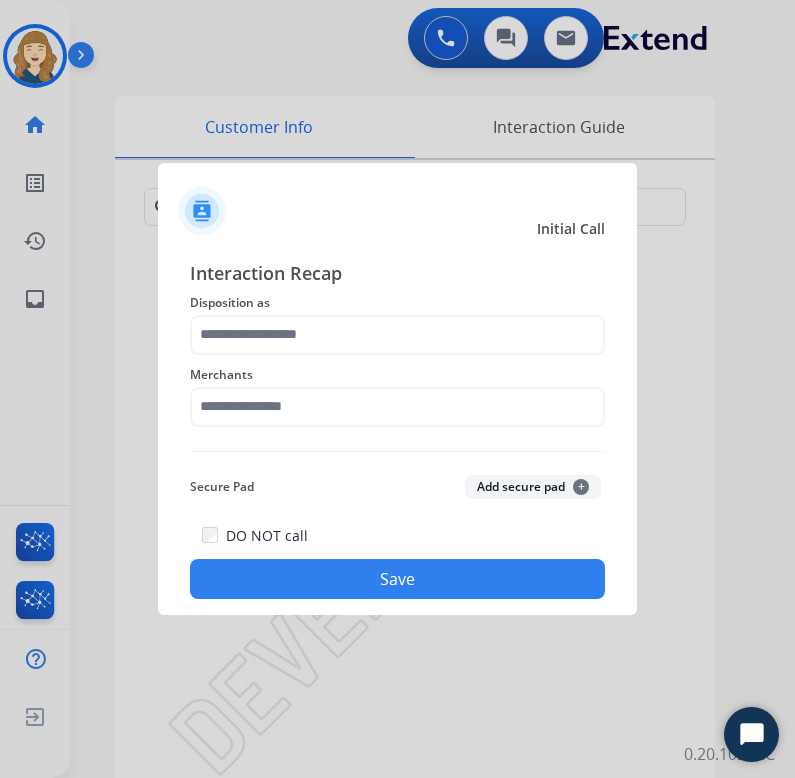 click at bounding box center [397, 389] 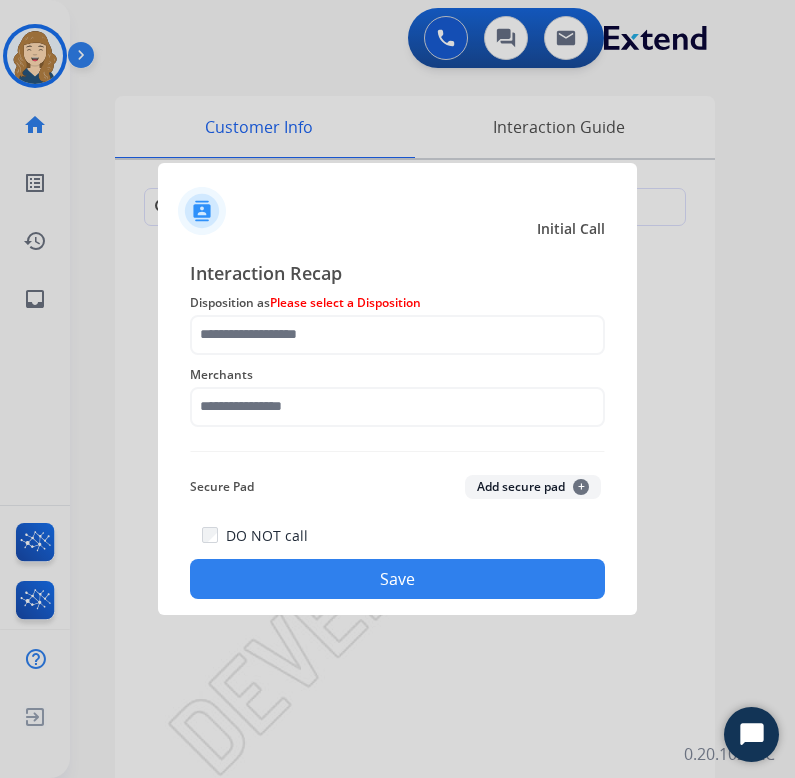 click 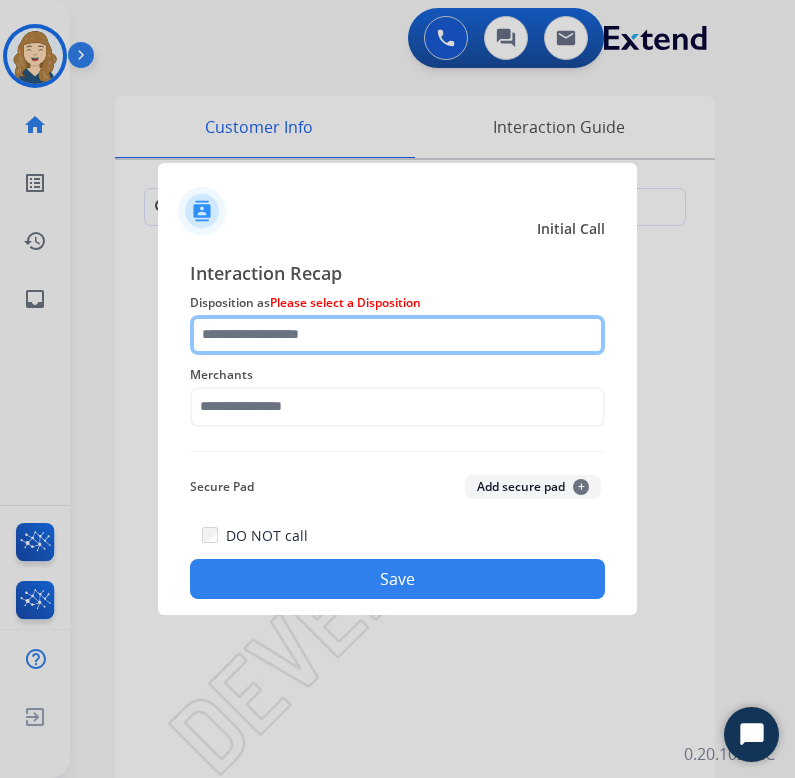 click 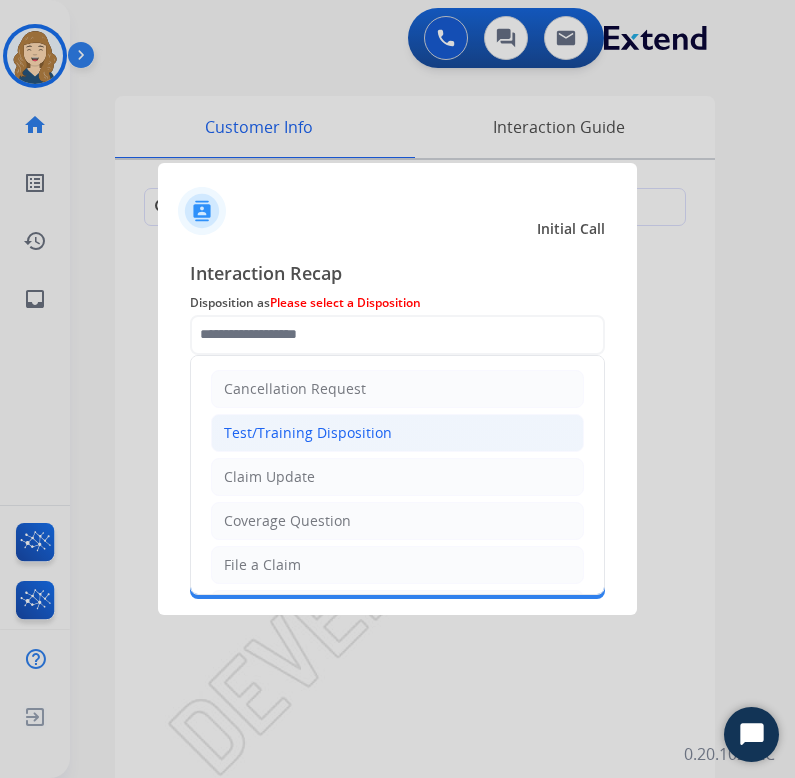 click on "Test/Training Disposition" 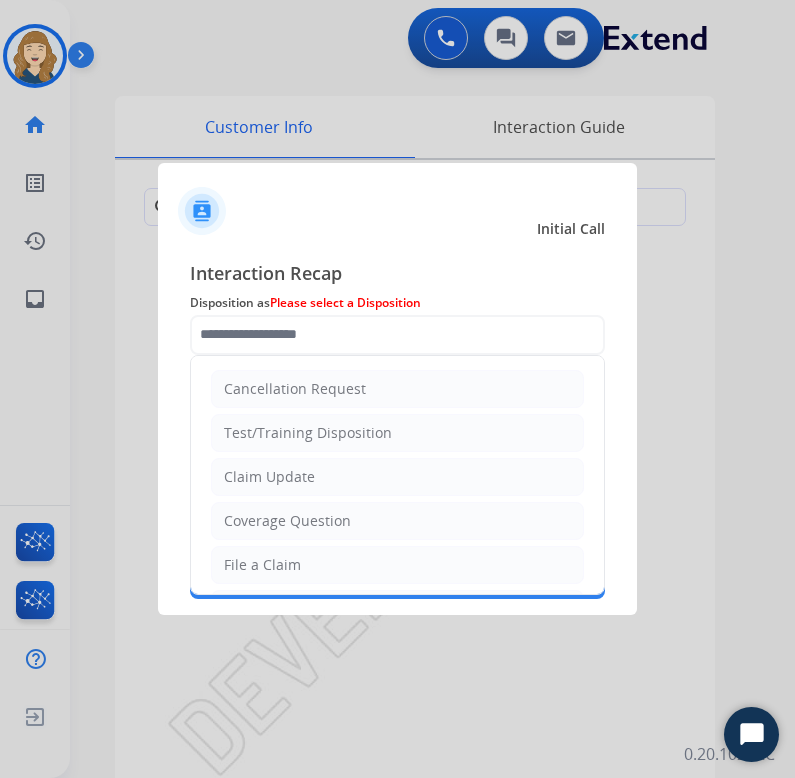 type on "**********" 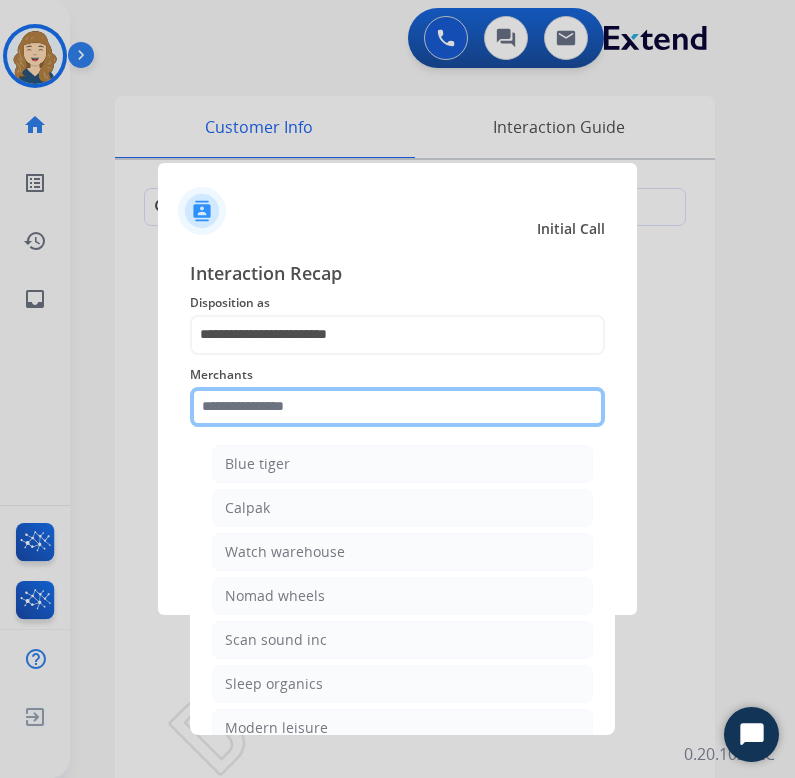 click 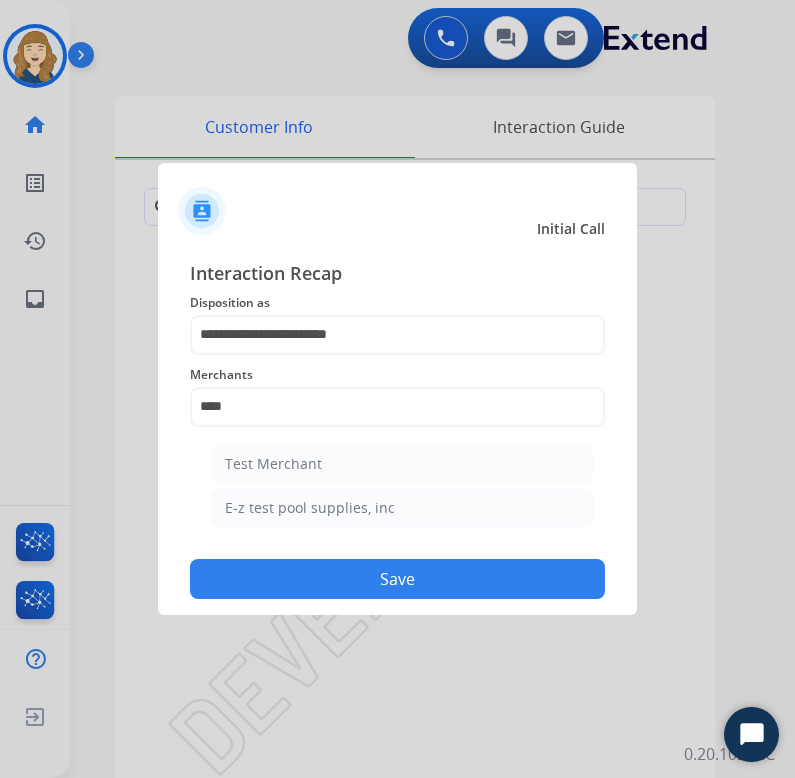 click on "Test Merchant" 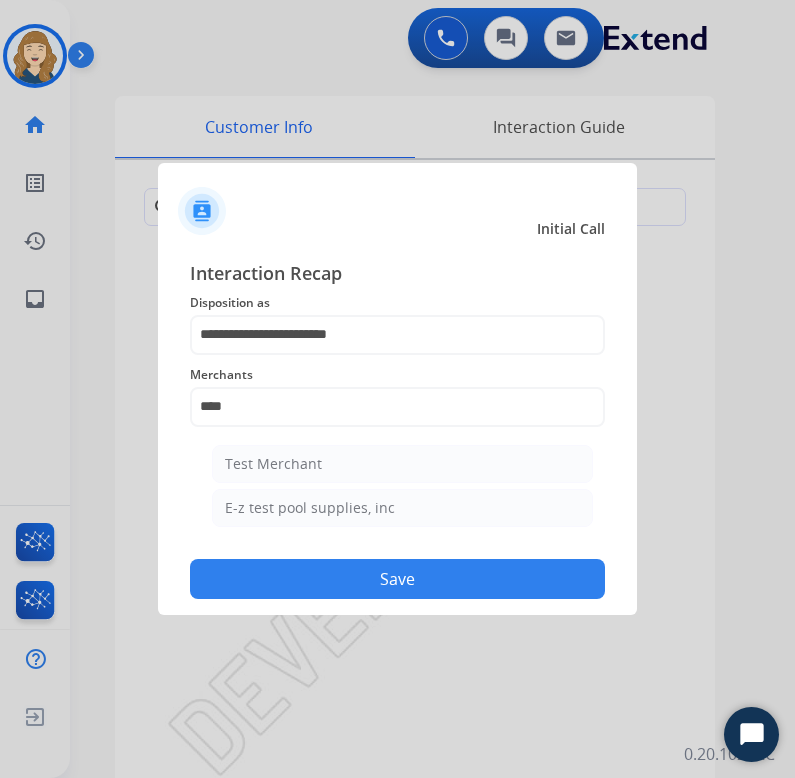 type on "**********" 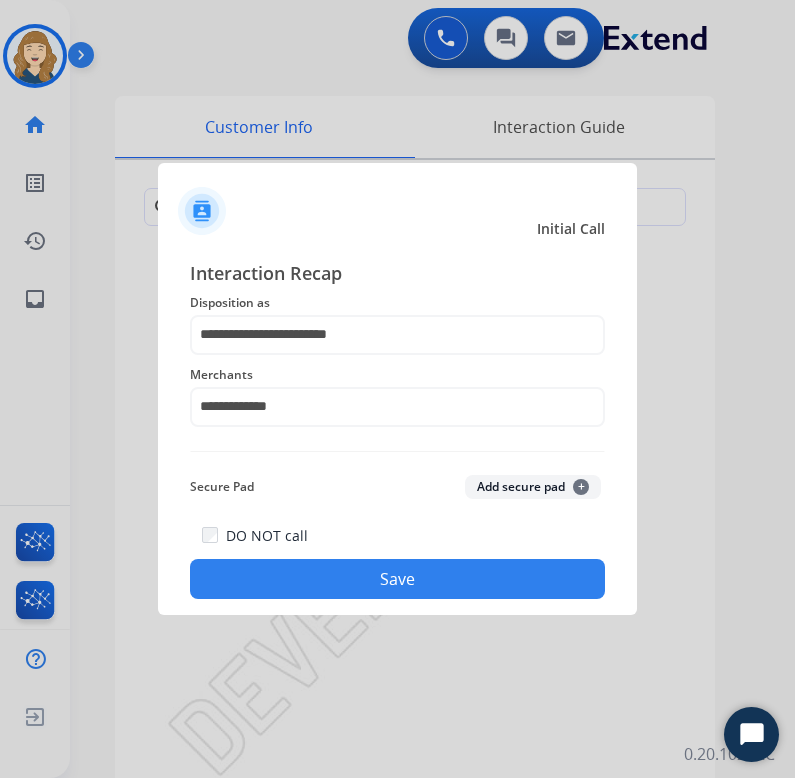 click on "Save" 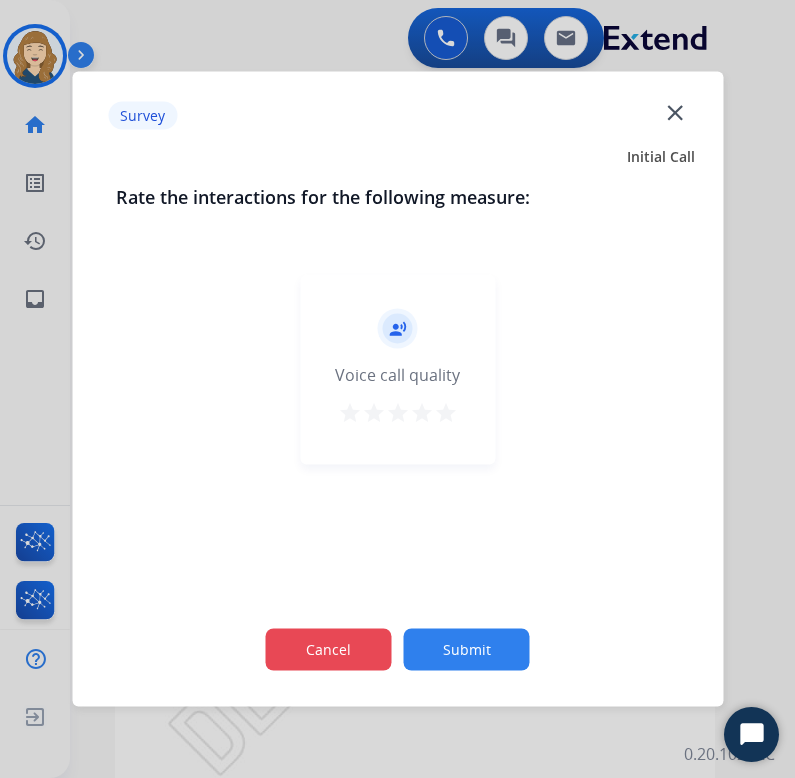 click on "Cancel" 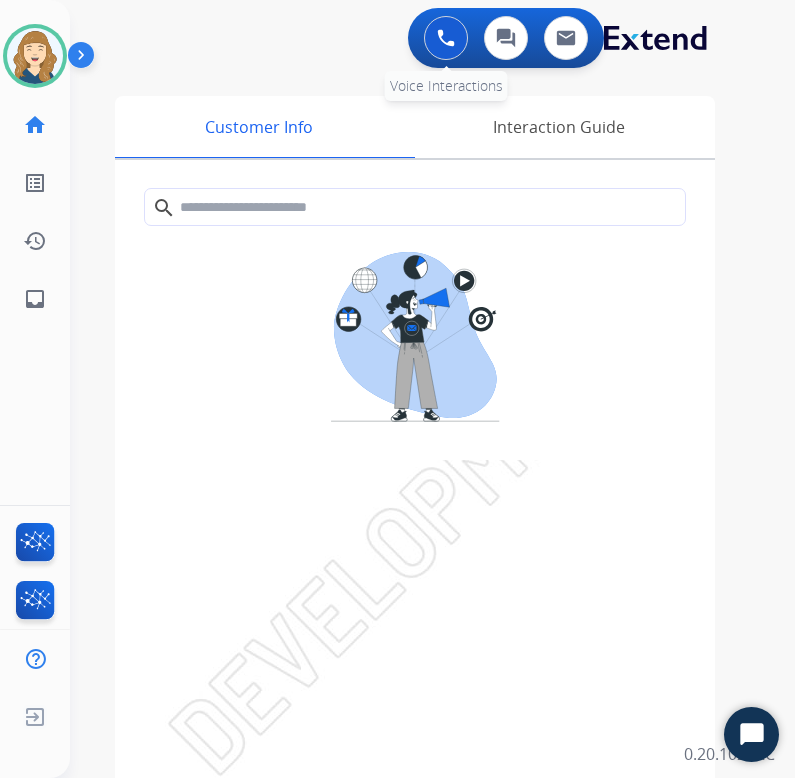 click at bounding box center (446, 38) 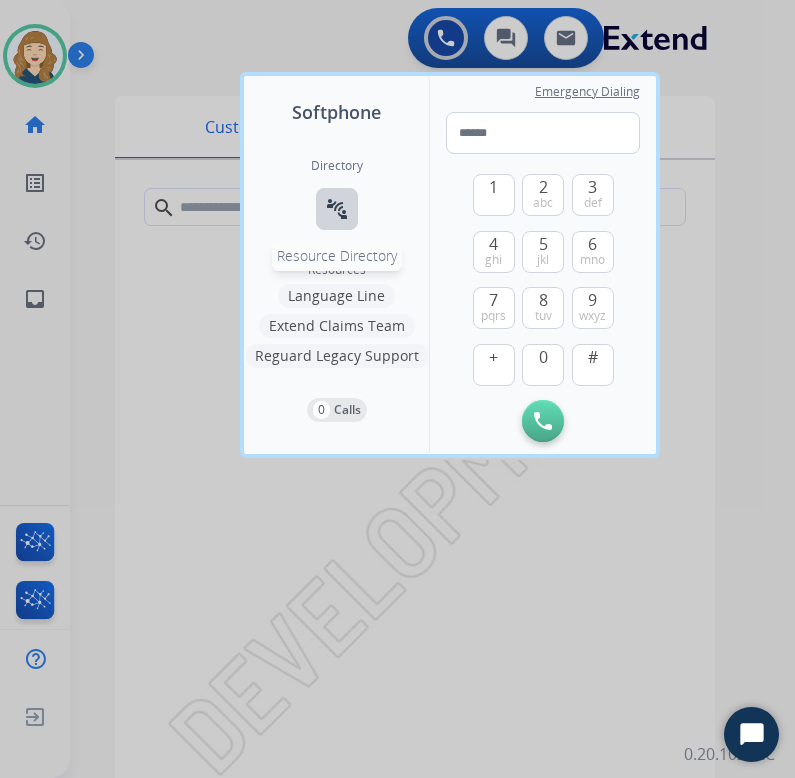 click on "connect_without_contact" at bounding box center (337, 209) 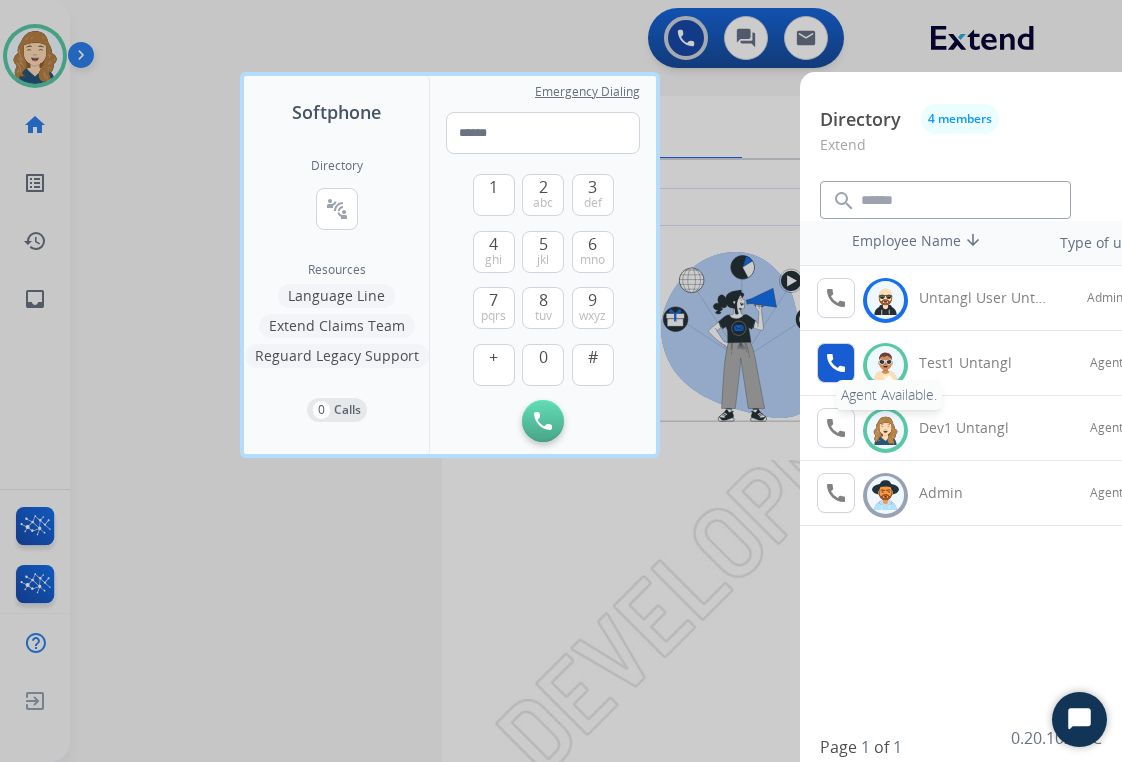 click on "call" at bounding box center [836, 363] 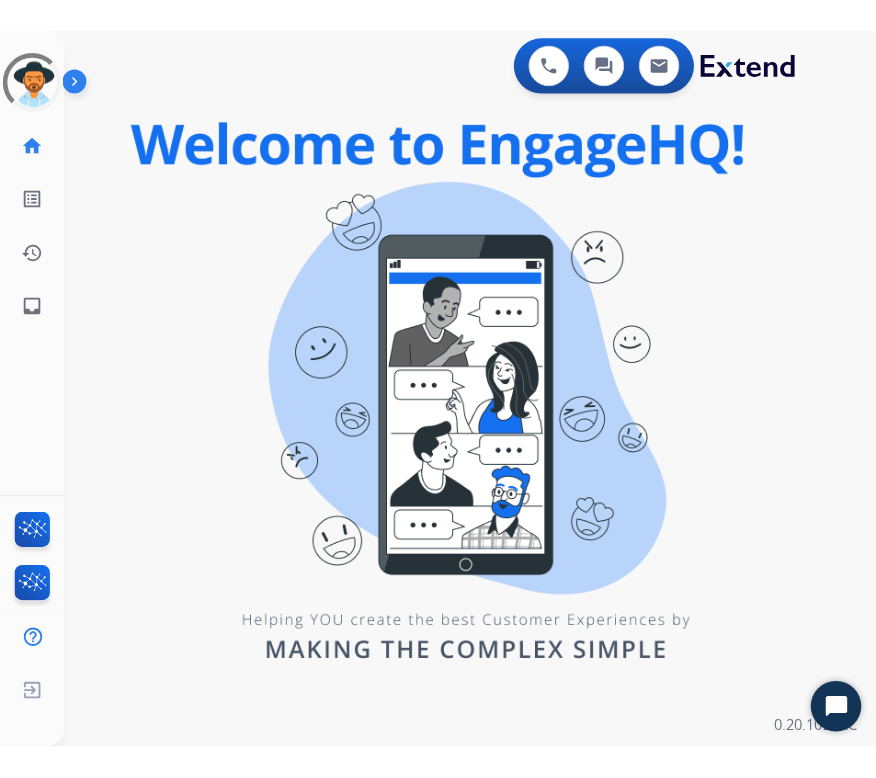 scroll, scrollTop: 0, scrollLeft: 0, axis: both 